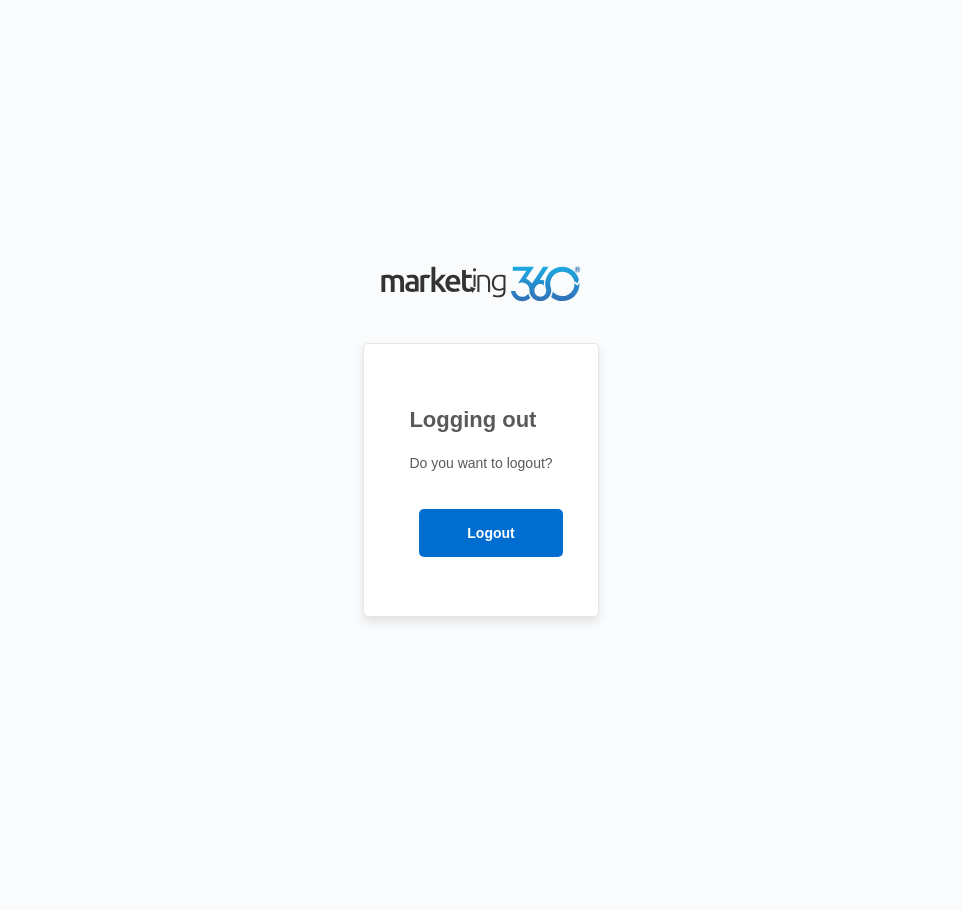 scroll, scrollTop: 0, scrollLeft: 0, axis: both 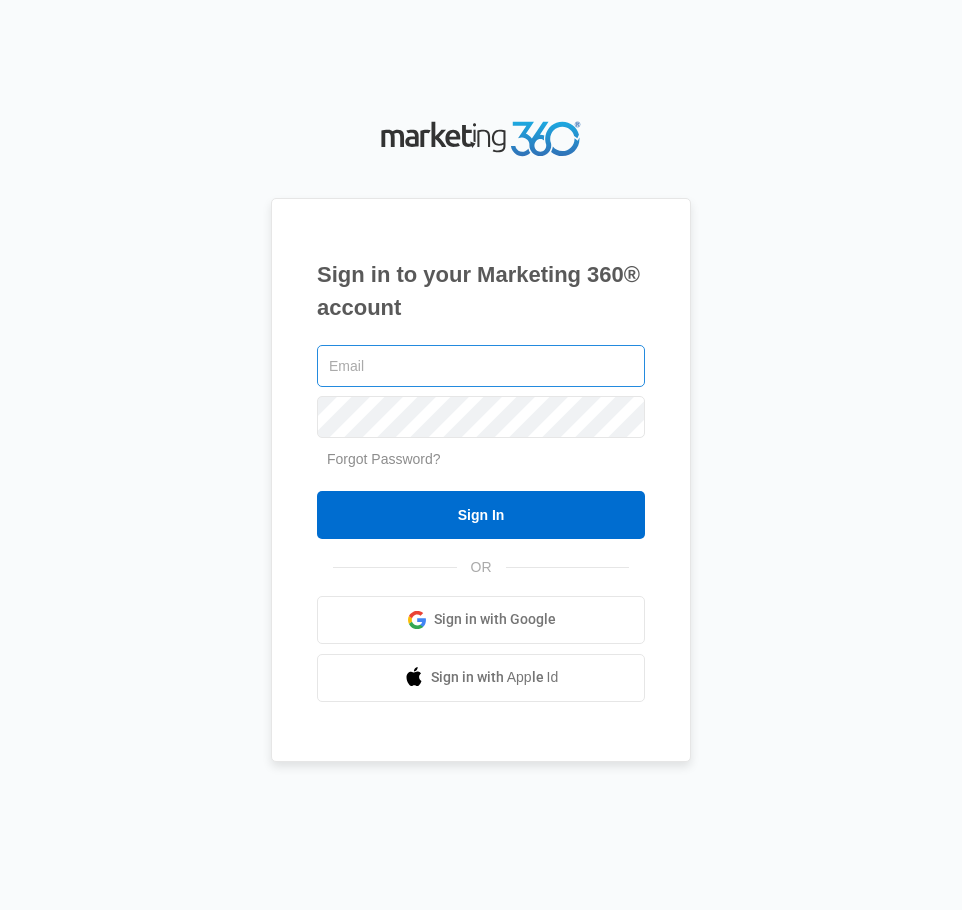 drag, startPoint x: 483, startPoint y: 345, endPoint x: 485, endPoint y: 360, distance: 15.132746 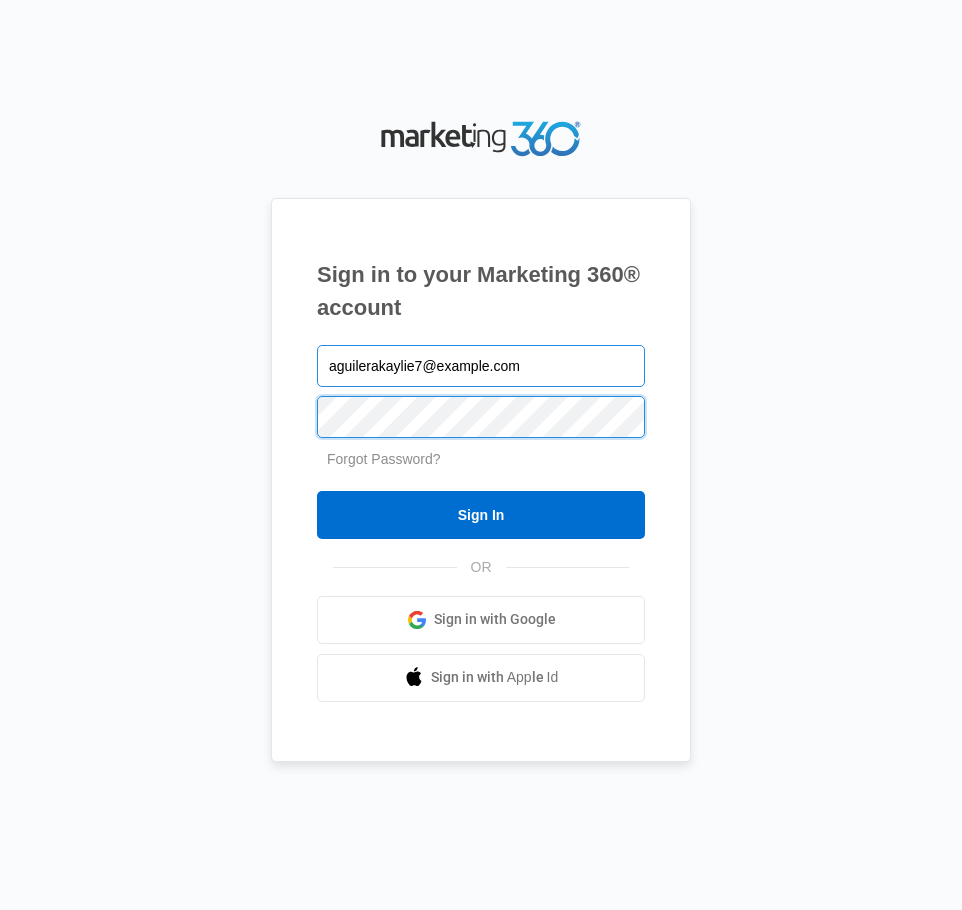click on "Sign In" at bounding box center (481, 515) 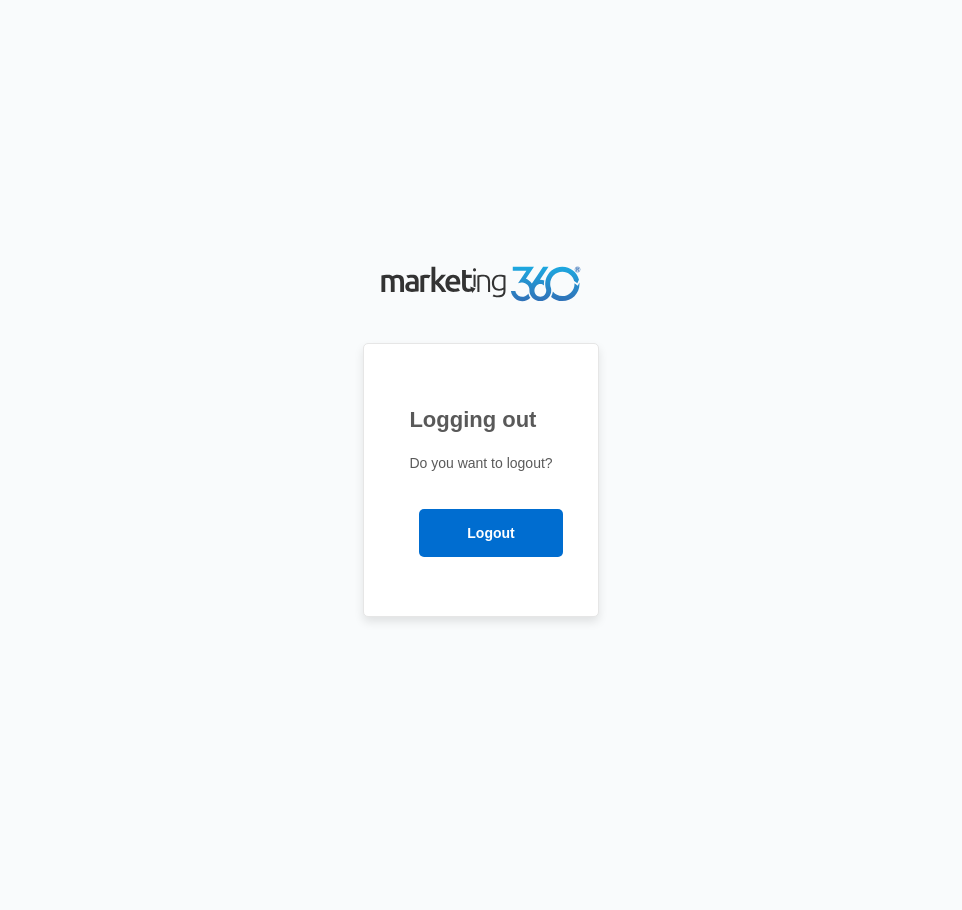 scroll, scrollTop: 0, scrollLeft: 0, axis: both 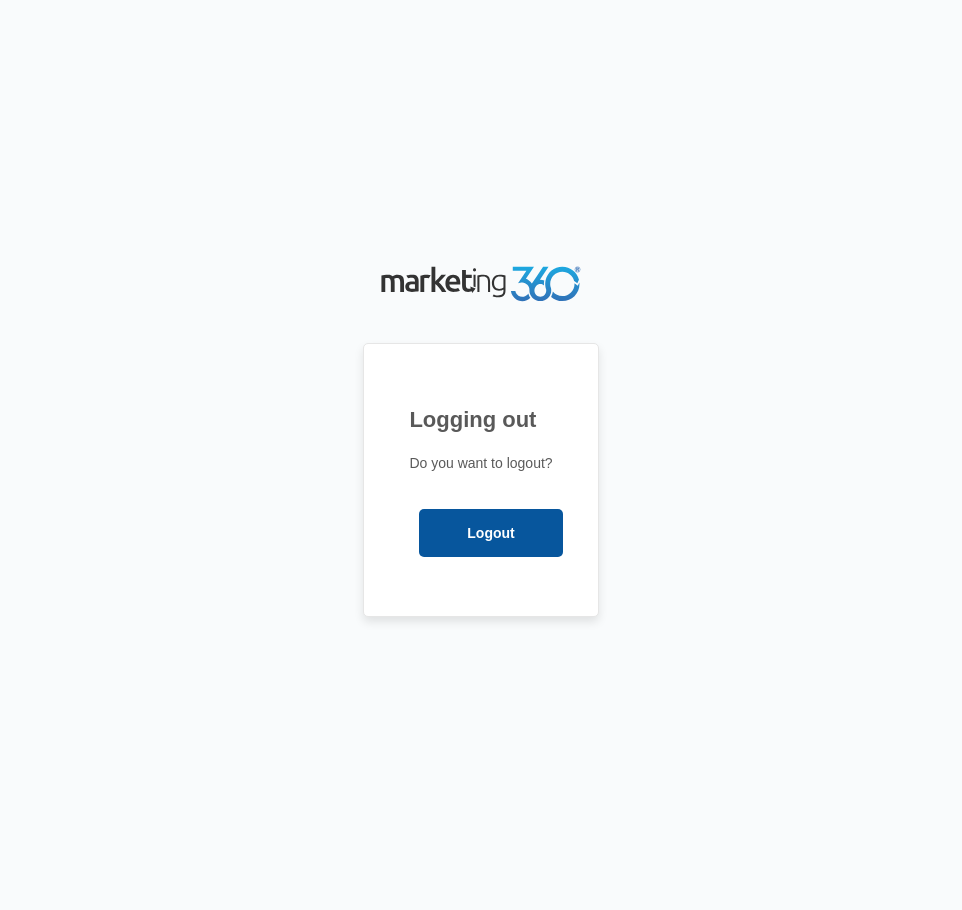 click on "Logout" at bounding box center (490, 533) 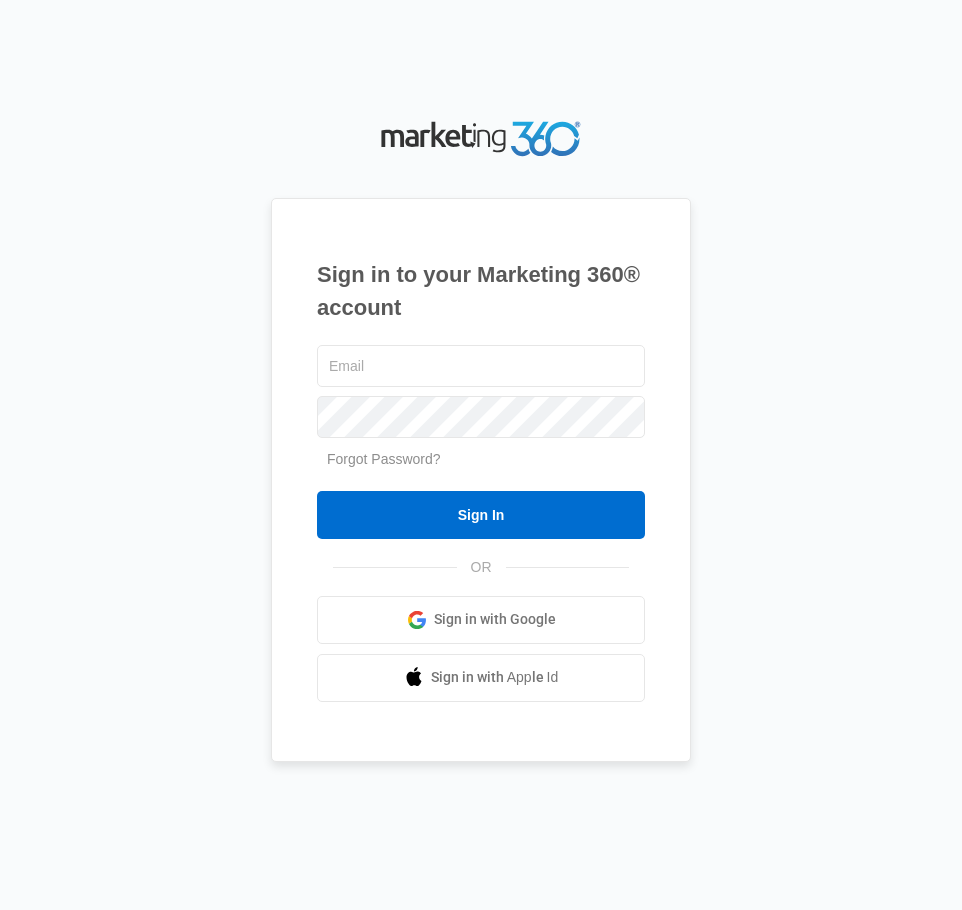 scroll, scrollTop: 0, scrollLeft: 0, axis: both 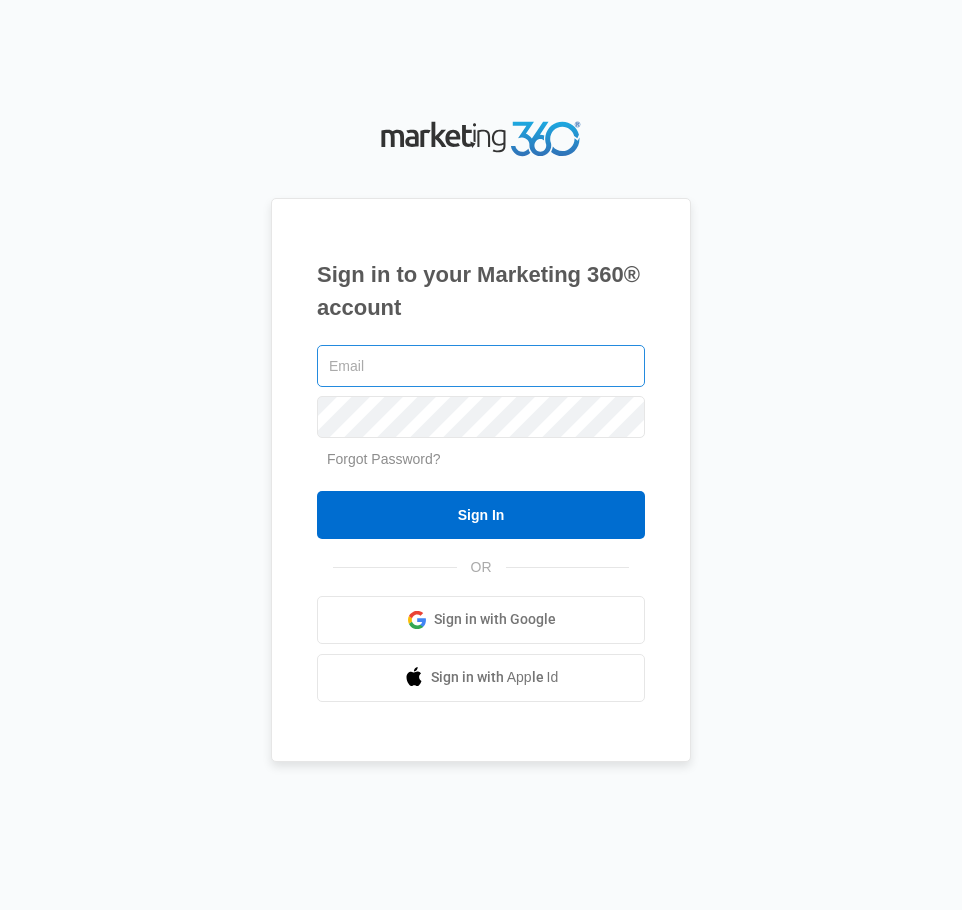 click at bounding box center (481, 366) 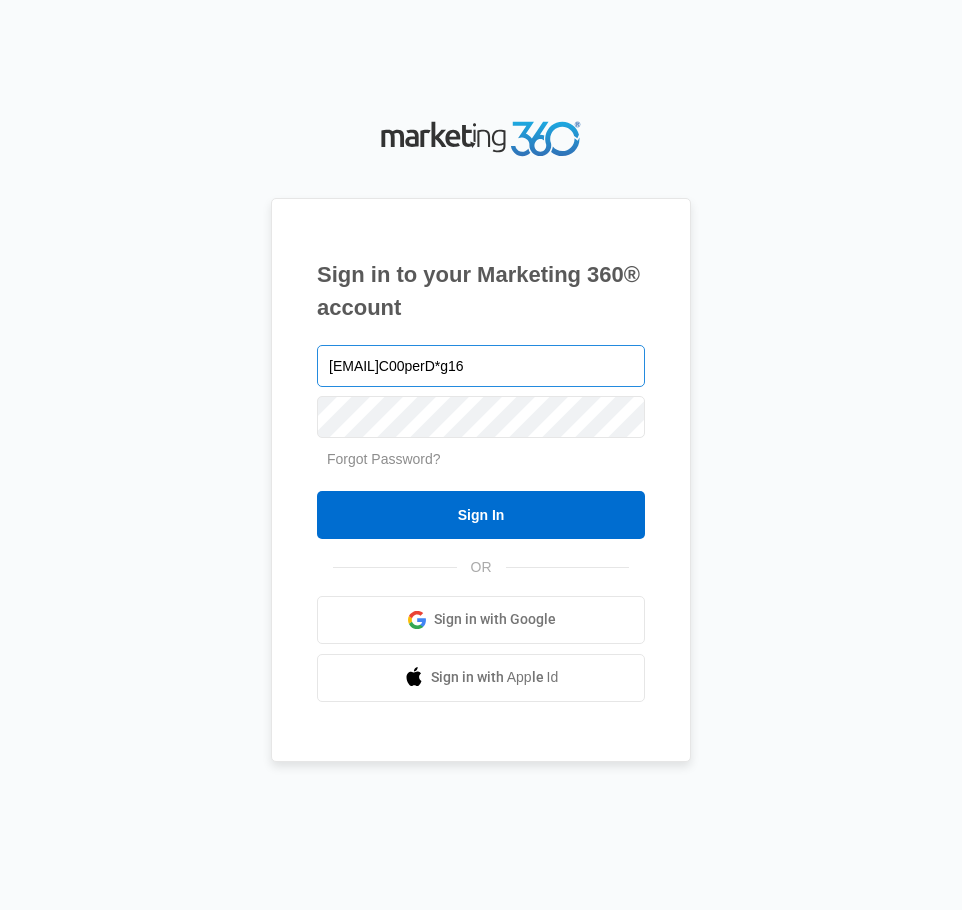 type on "aguilerakaylie7@gmail.comC00perD*g16" 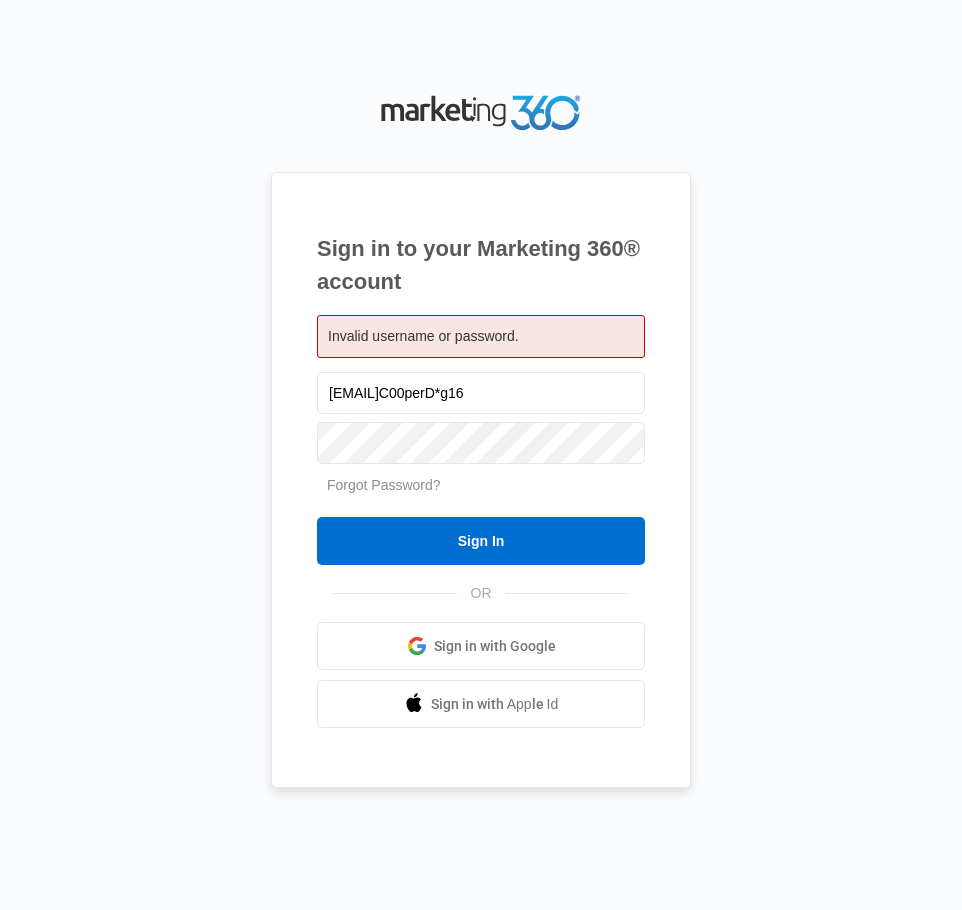 scroll, scrollTop: 0, scrollLeft: 0, axis: both 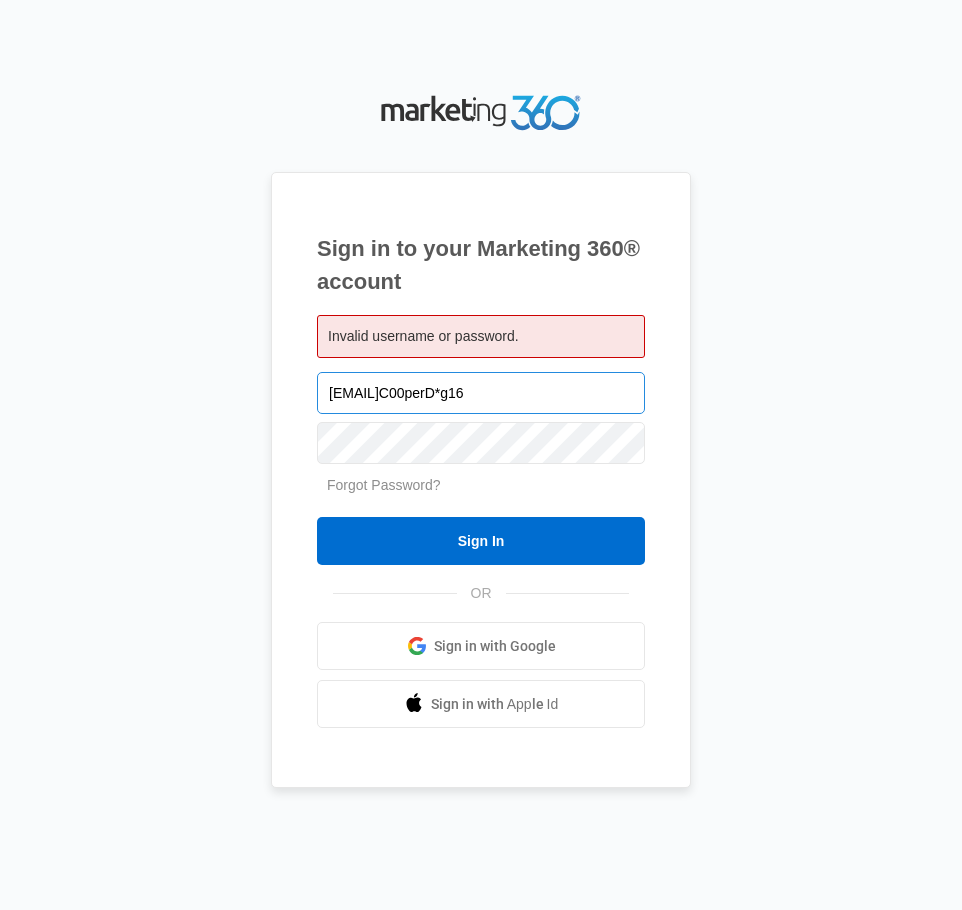 drag, startPoint x: 611, startPoint y: 387, endPoint x: 505, endPoint y: 409, distance: 108.25895 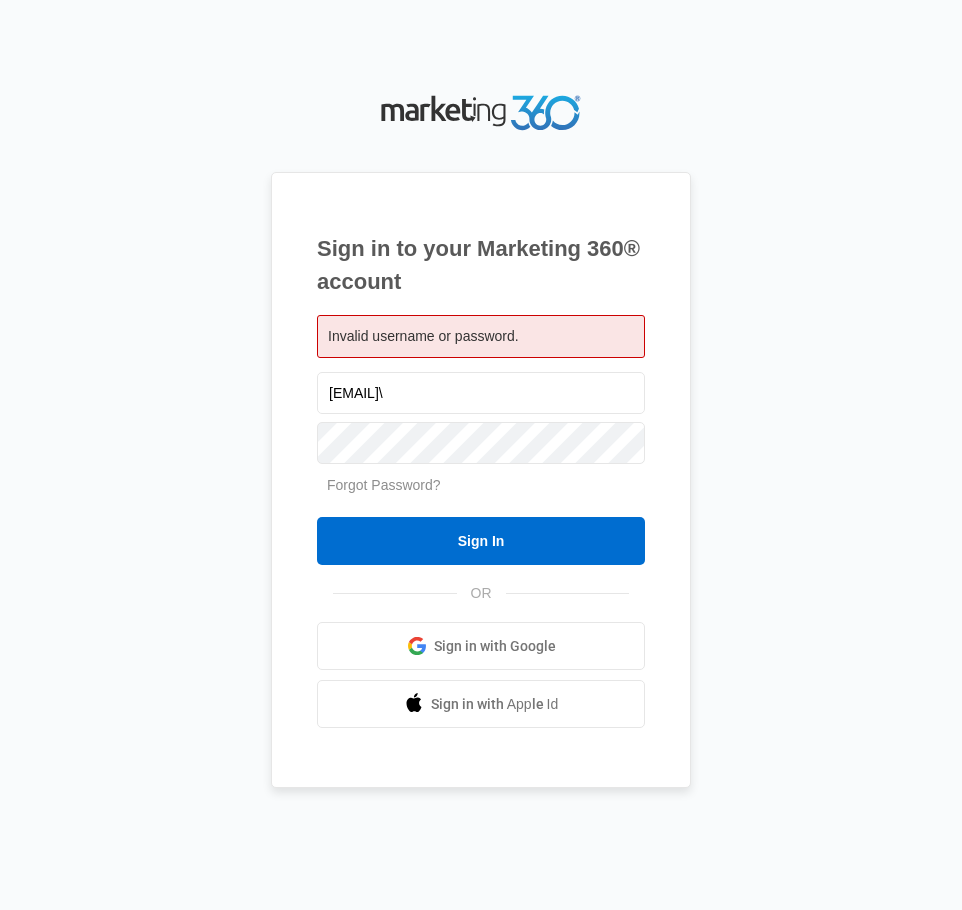 type on "[EMAIL]\" 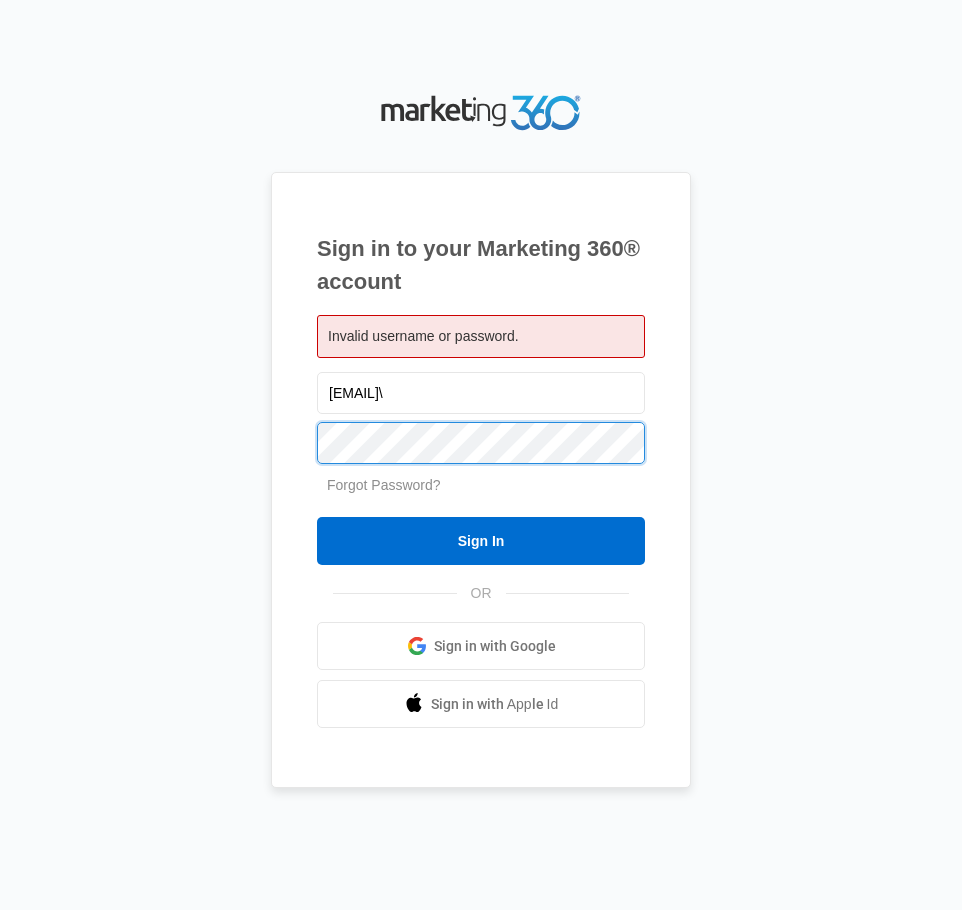 click on "Sign In" at bounding box center (481, 541) 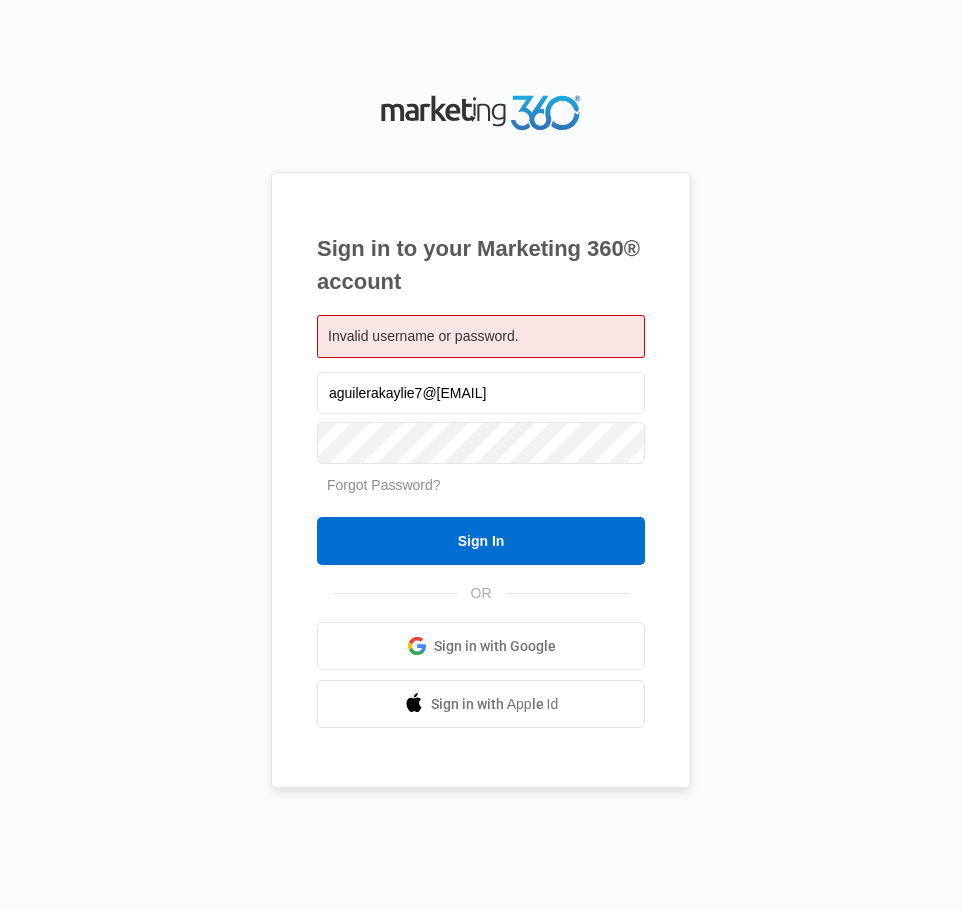 scroll, scrollTop: 0, scrollLeft: 0, axis: both 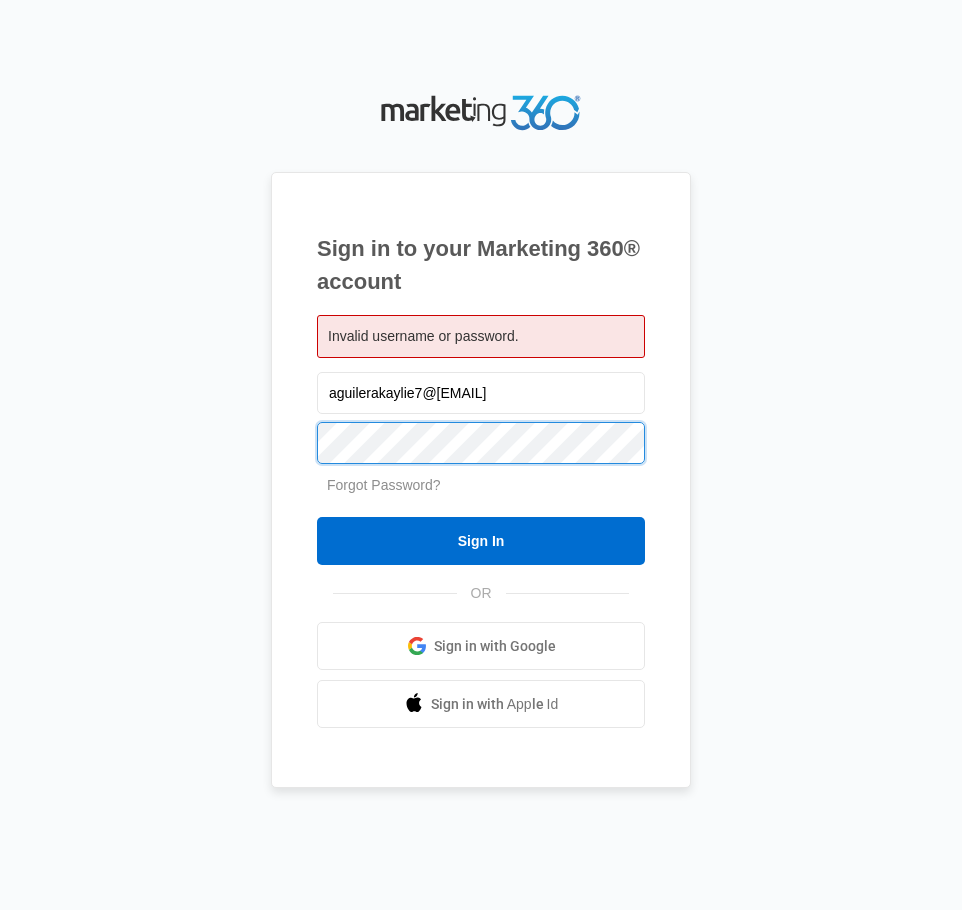 click on "Sign In" at bounding box center (481, 541) 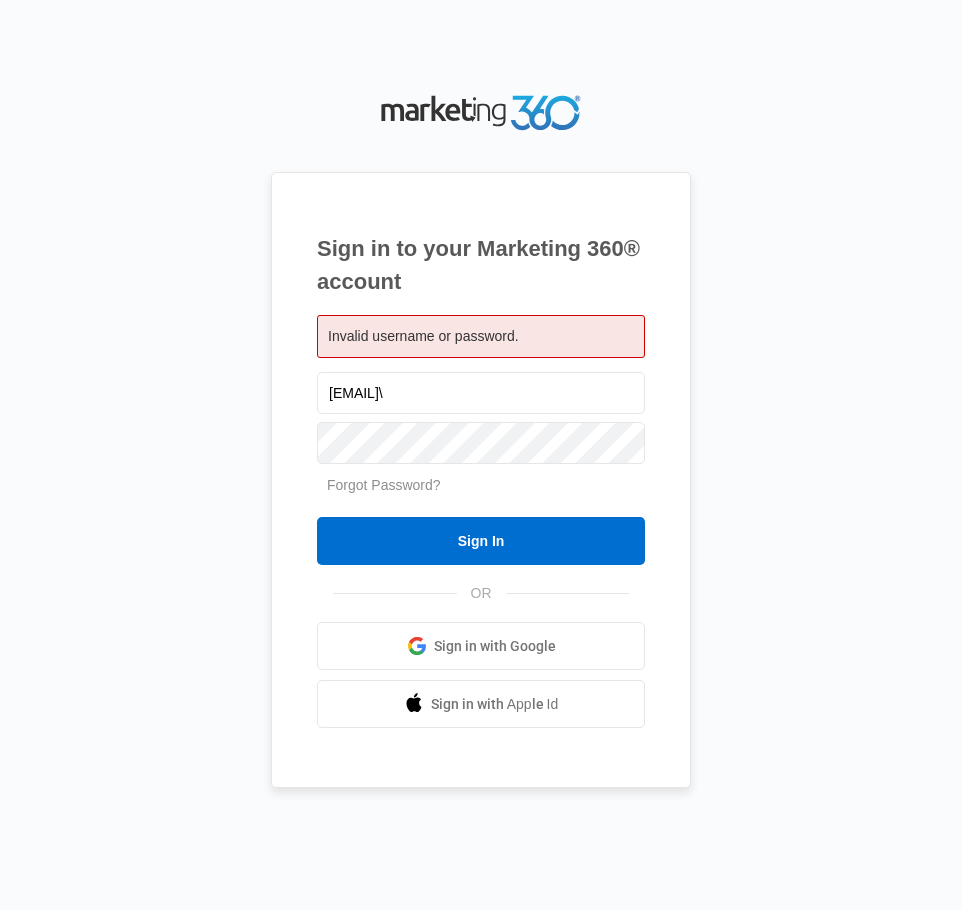 scroll, scrollTop: 0, scrollLeft: 0, axis: both 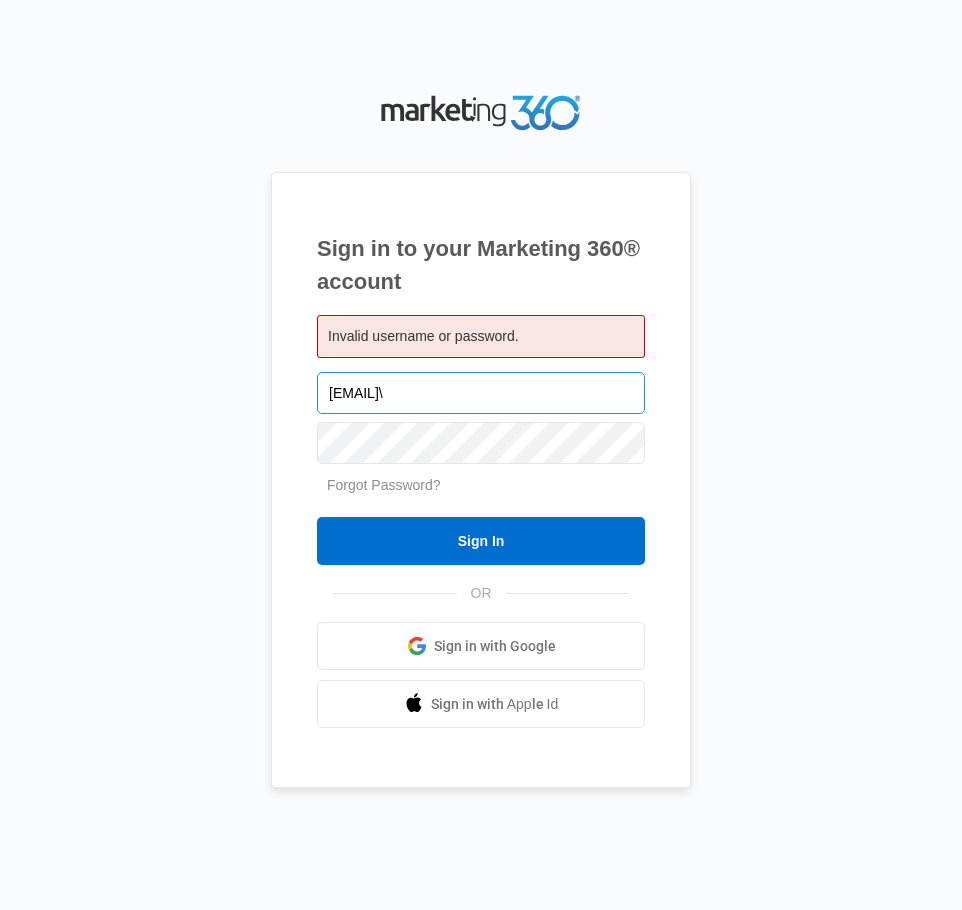 click on "[EMAIL]\" at bounding box center (481, 393) 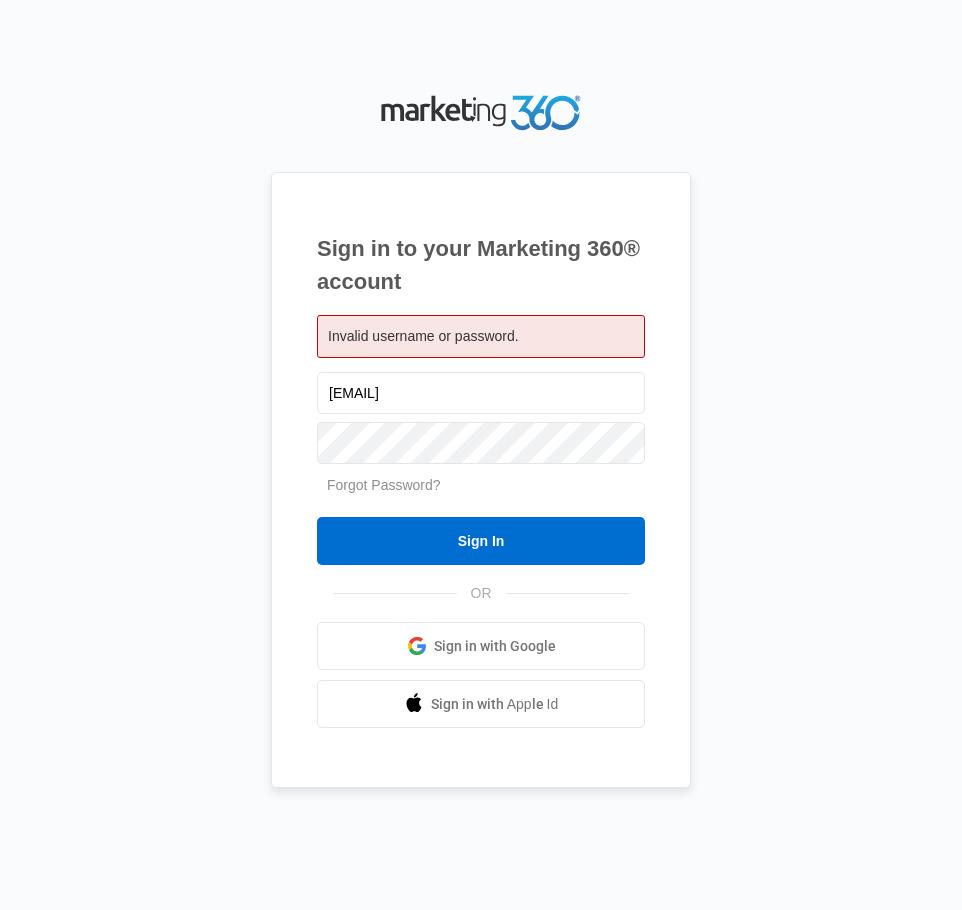 type on "[EMAIL]" 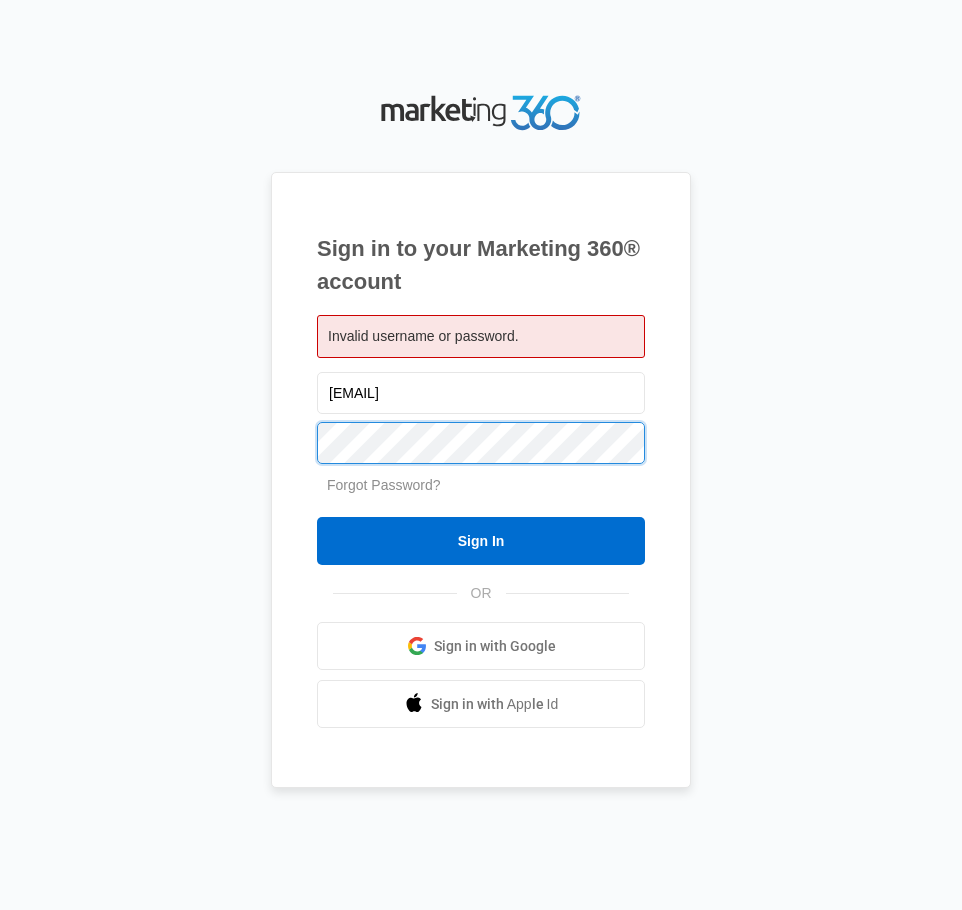 click on "Sign In" at bounding box center [481, 541] 